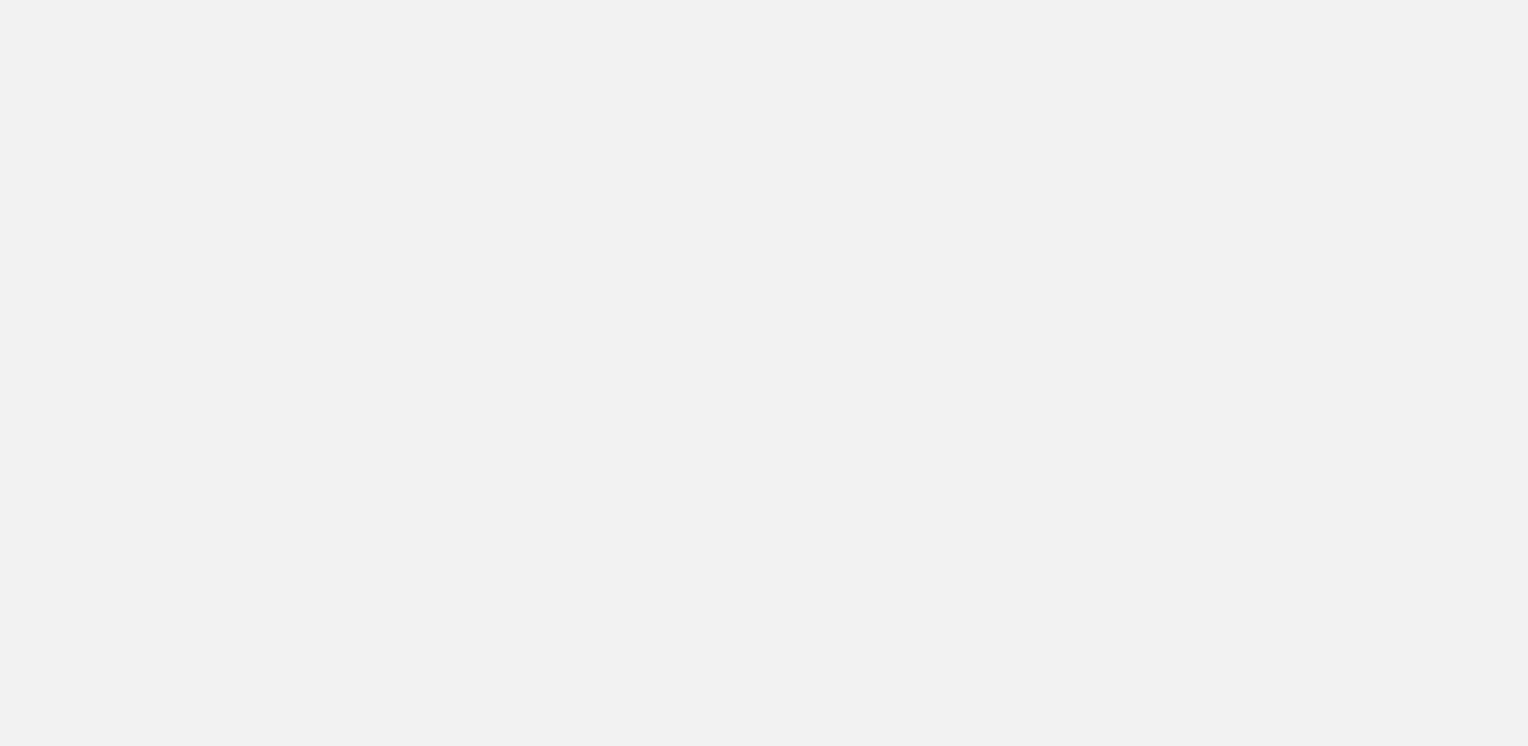 scroll, scrollTop: 0, scrollLeft: 0, axis: both 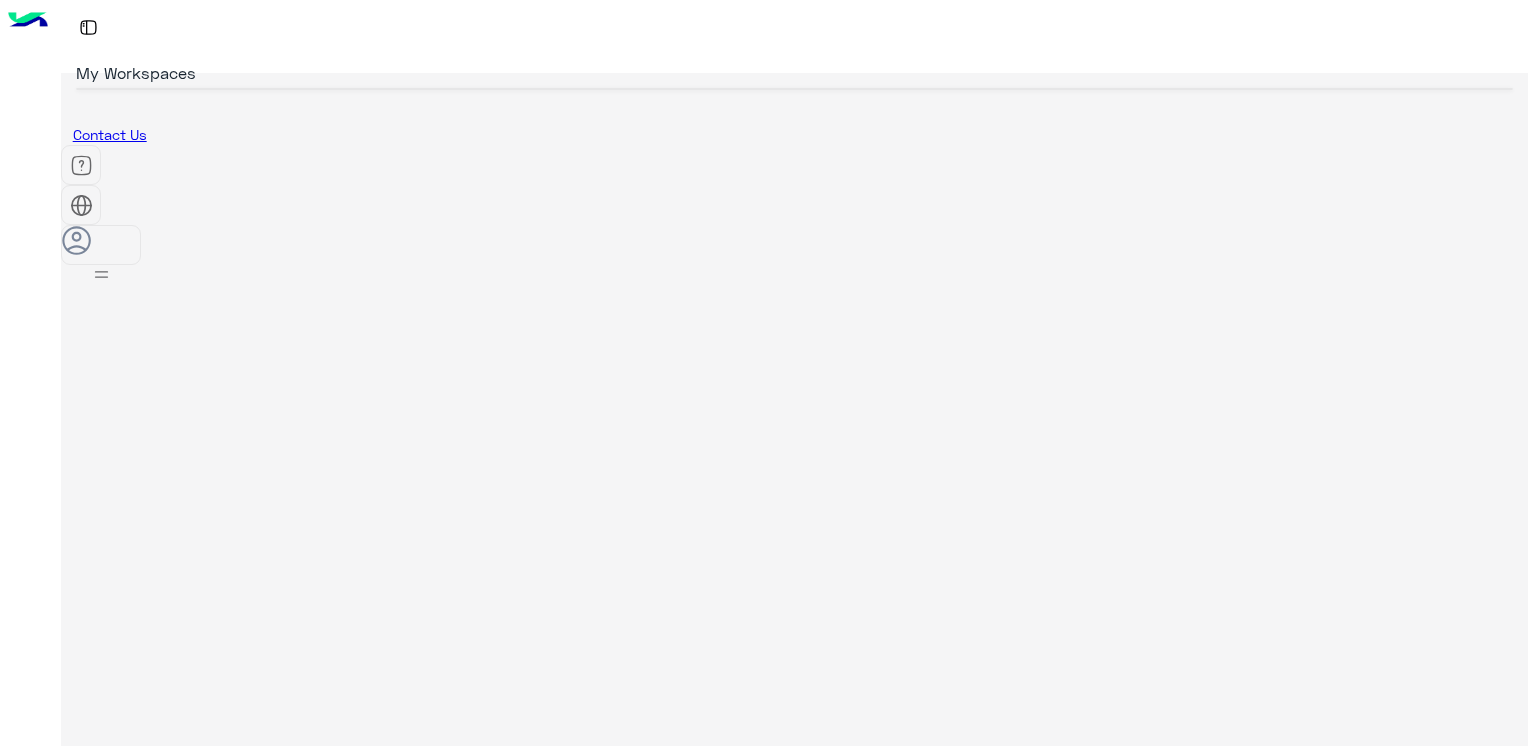 click at bounding box center (794, 89) 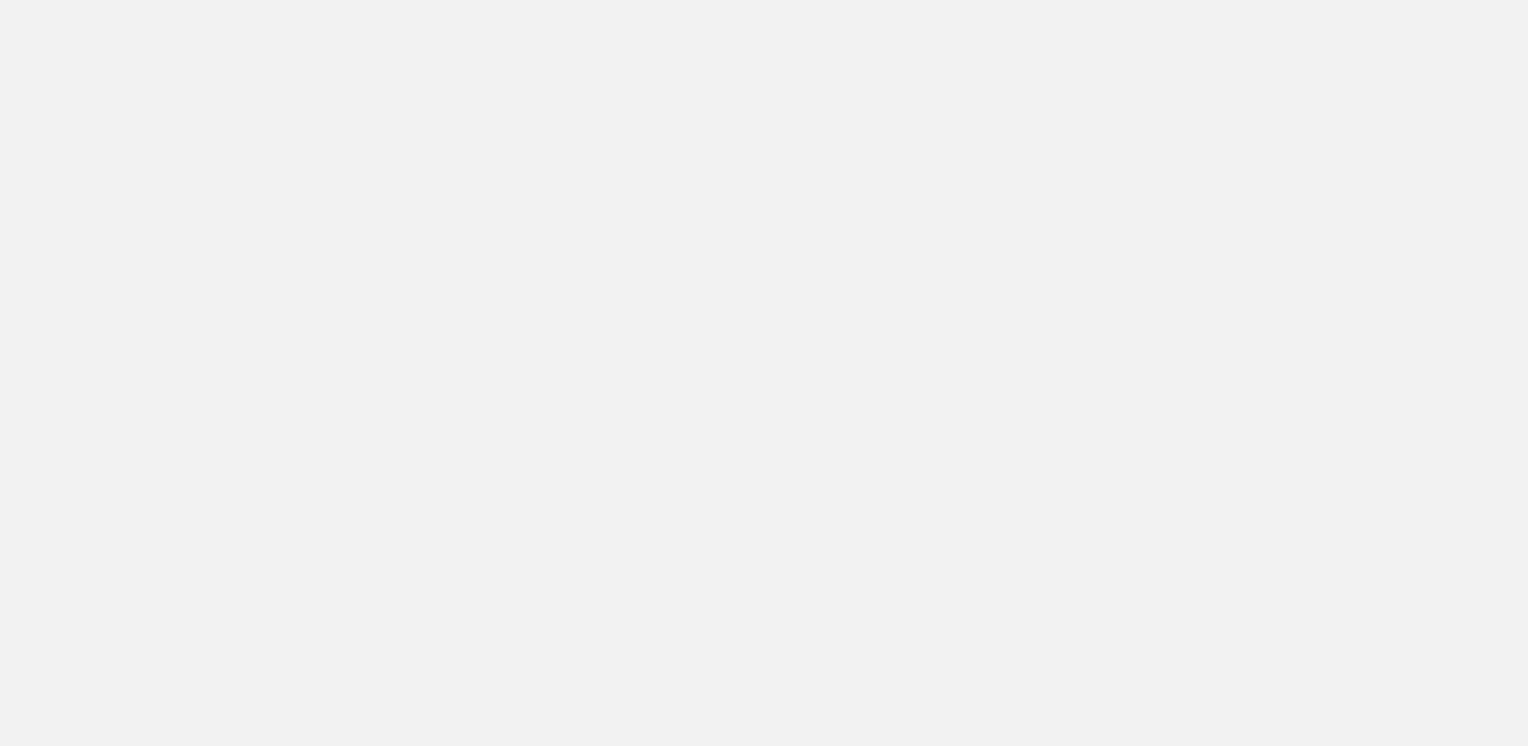 scroll, scrollTop: 0, scrollLeft: 0, axis: both 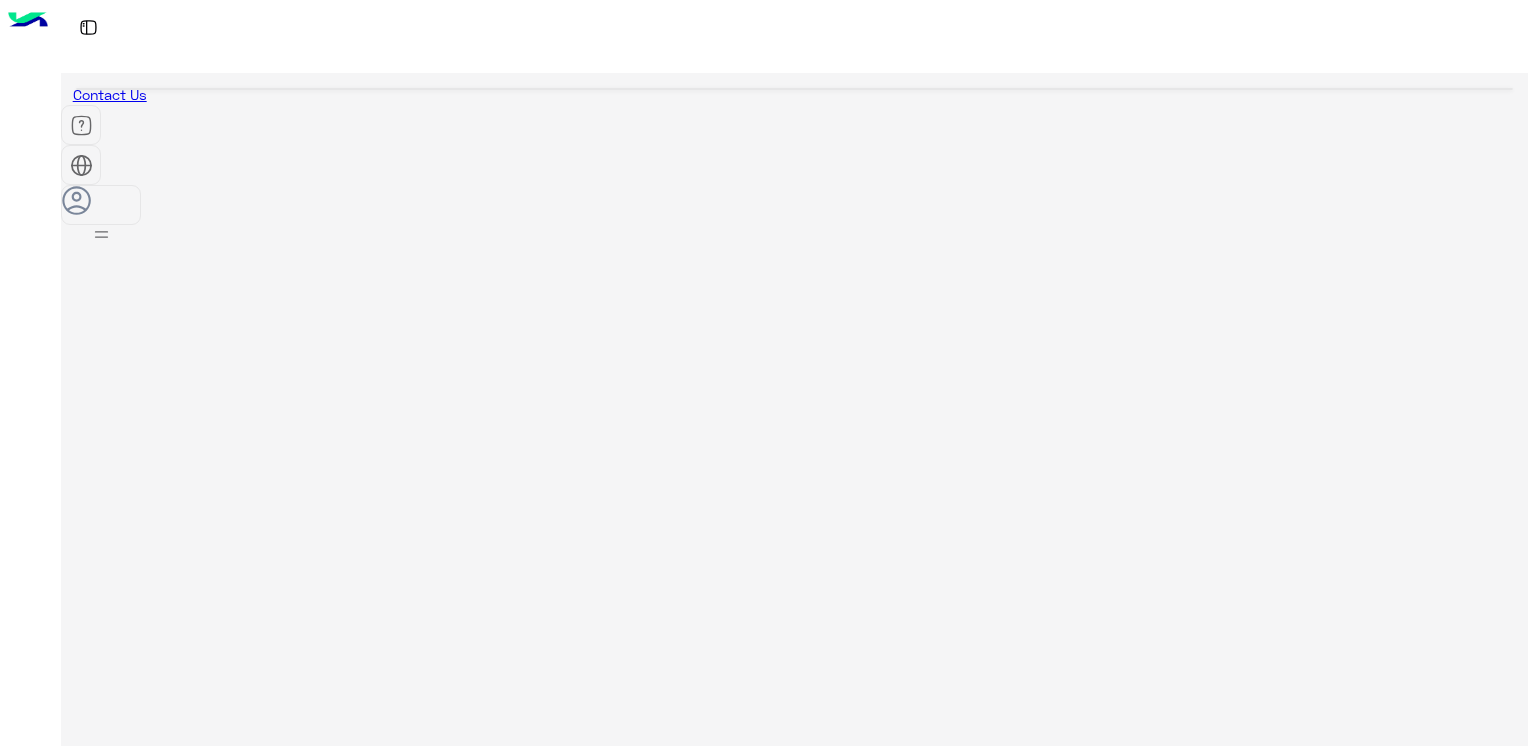 click at bounding box center (794, 89) 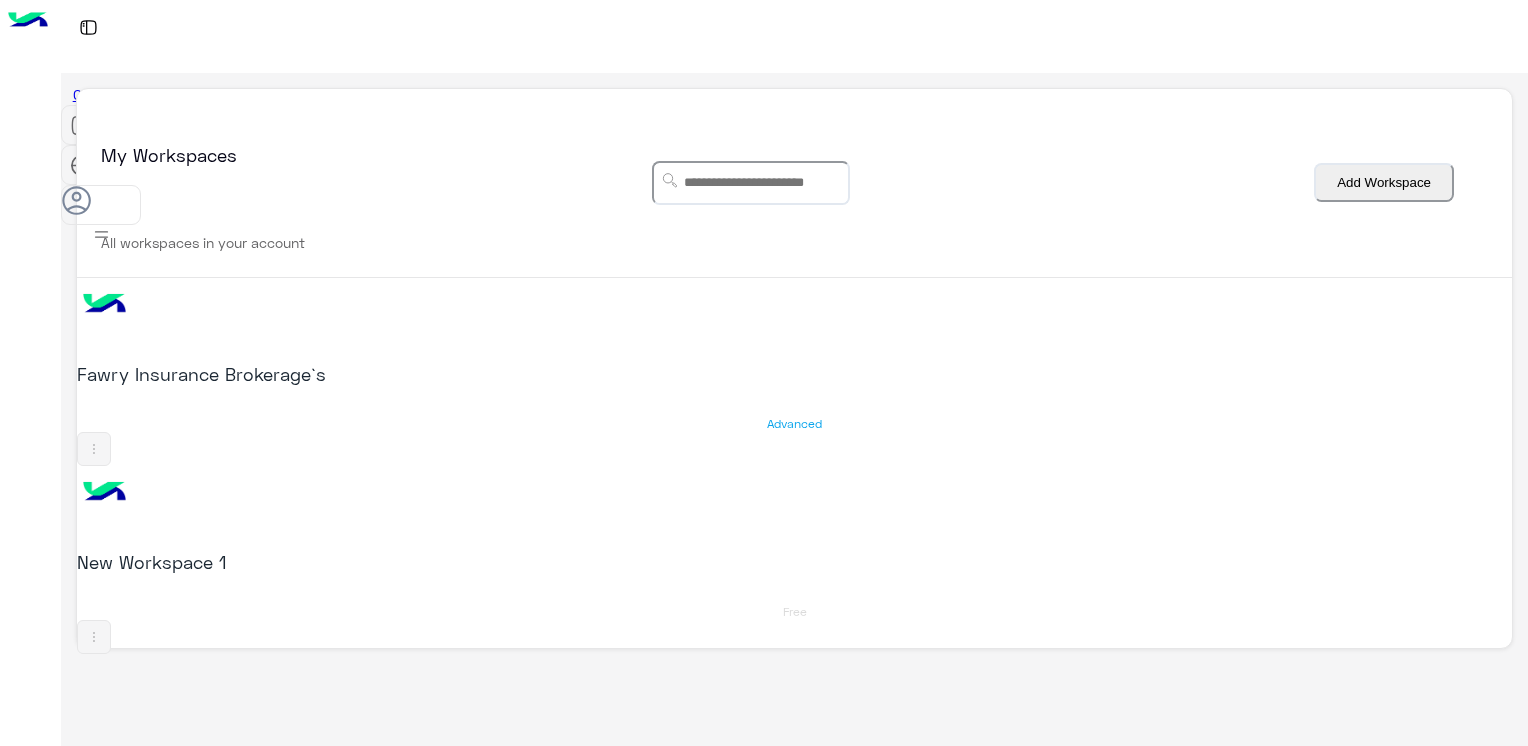 click on "Fawry Insurance Brokerage`s" at bounding box center (335, 374) 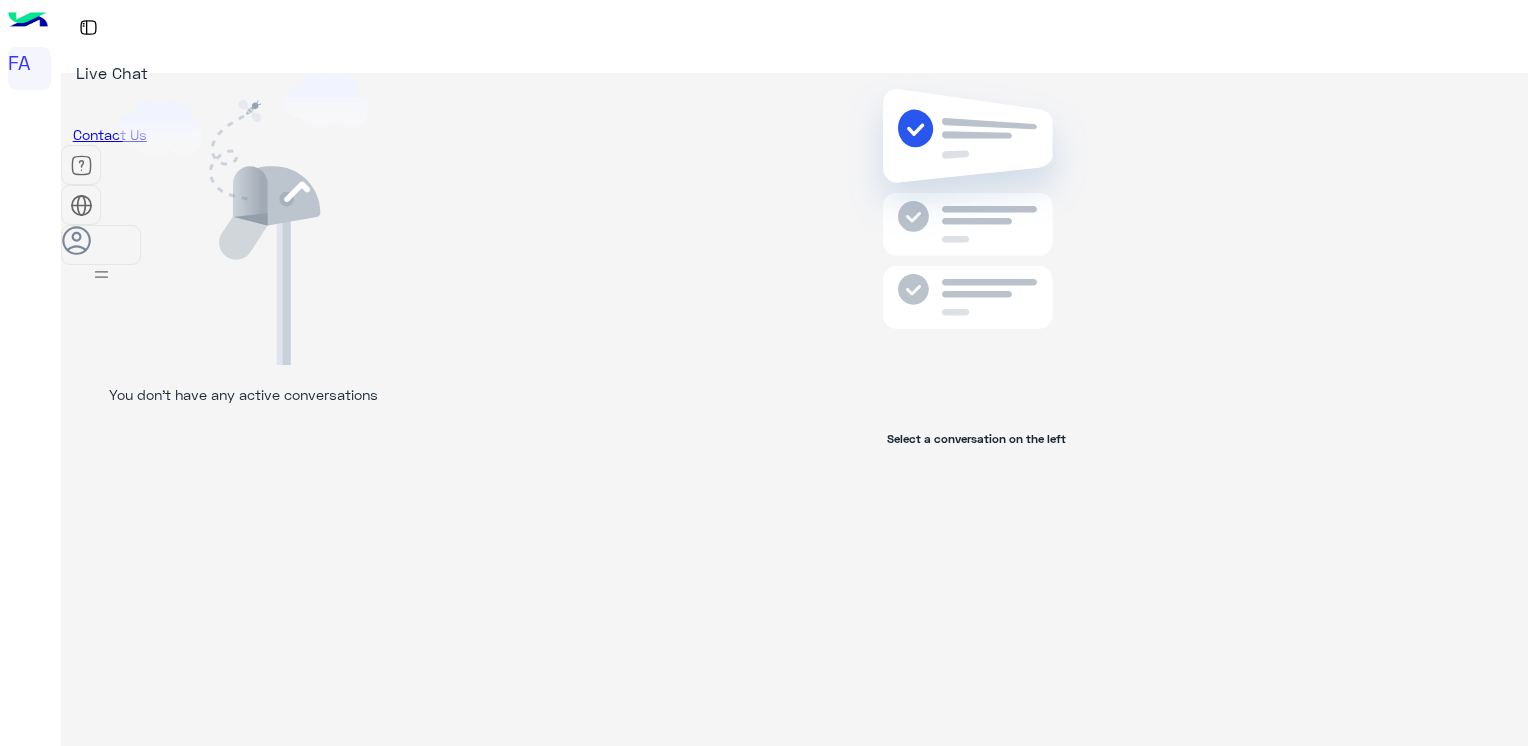 click on "Select a conversation on the left" at bounding box center [976, 413] 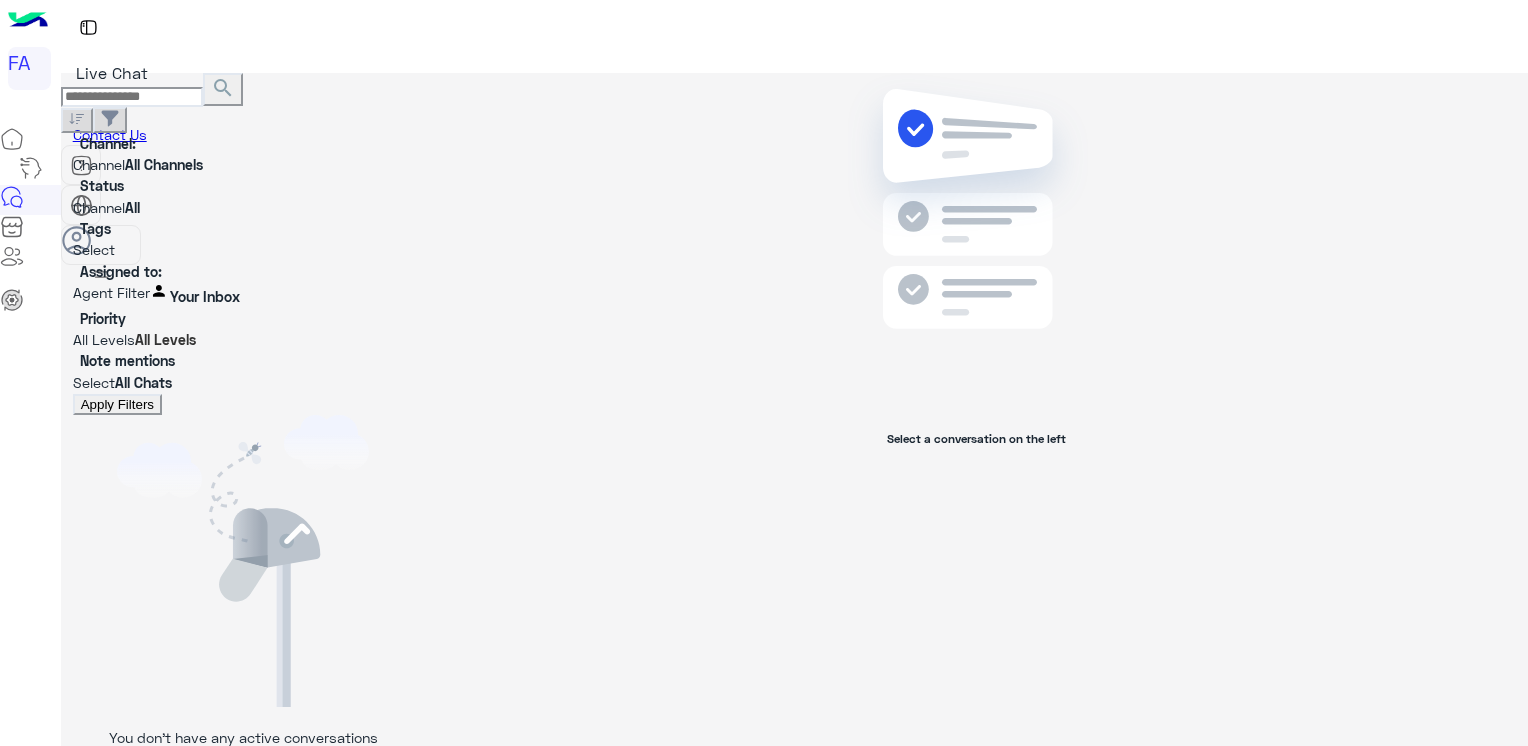 click at bounding box center (132, 97) 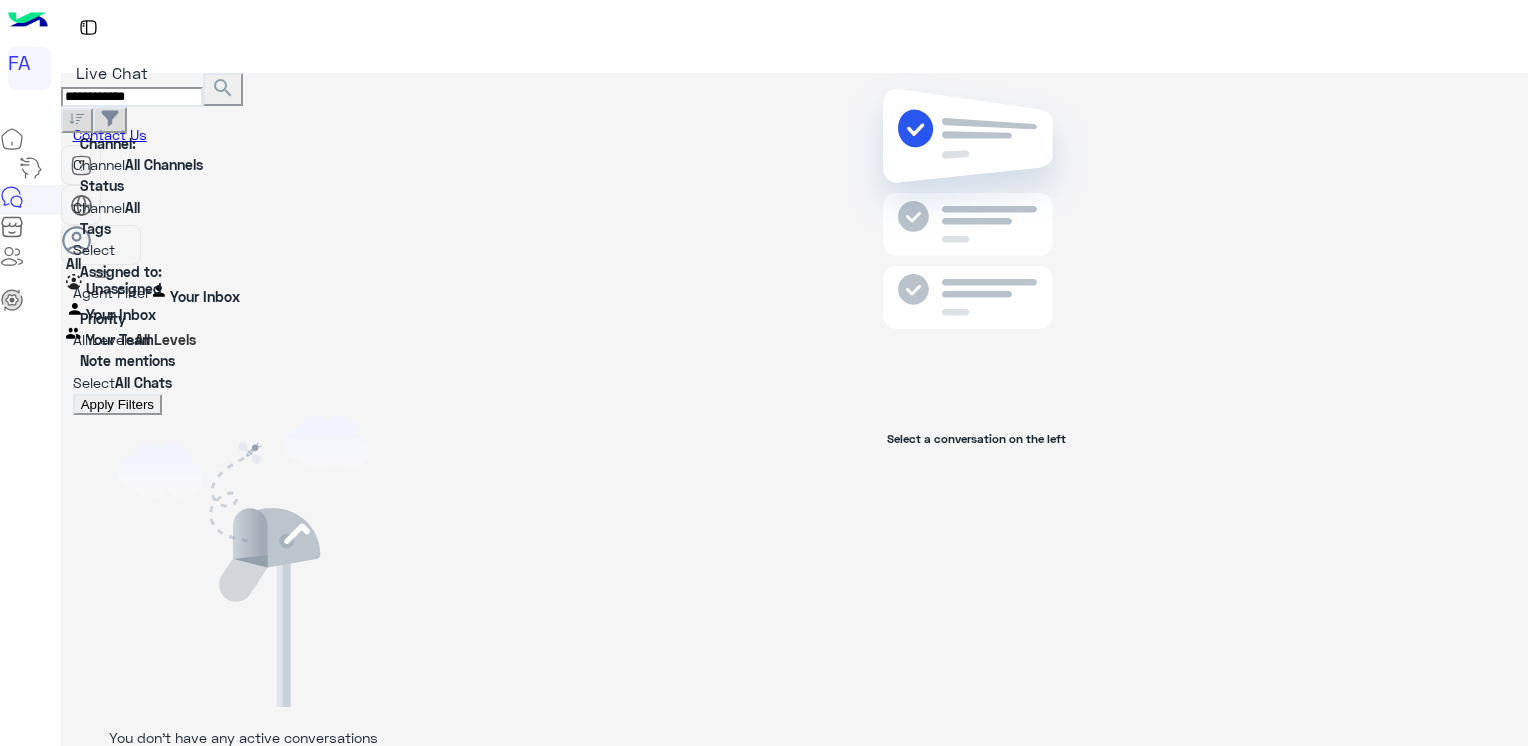 click at bounding box center (414, 294) 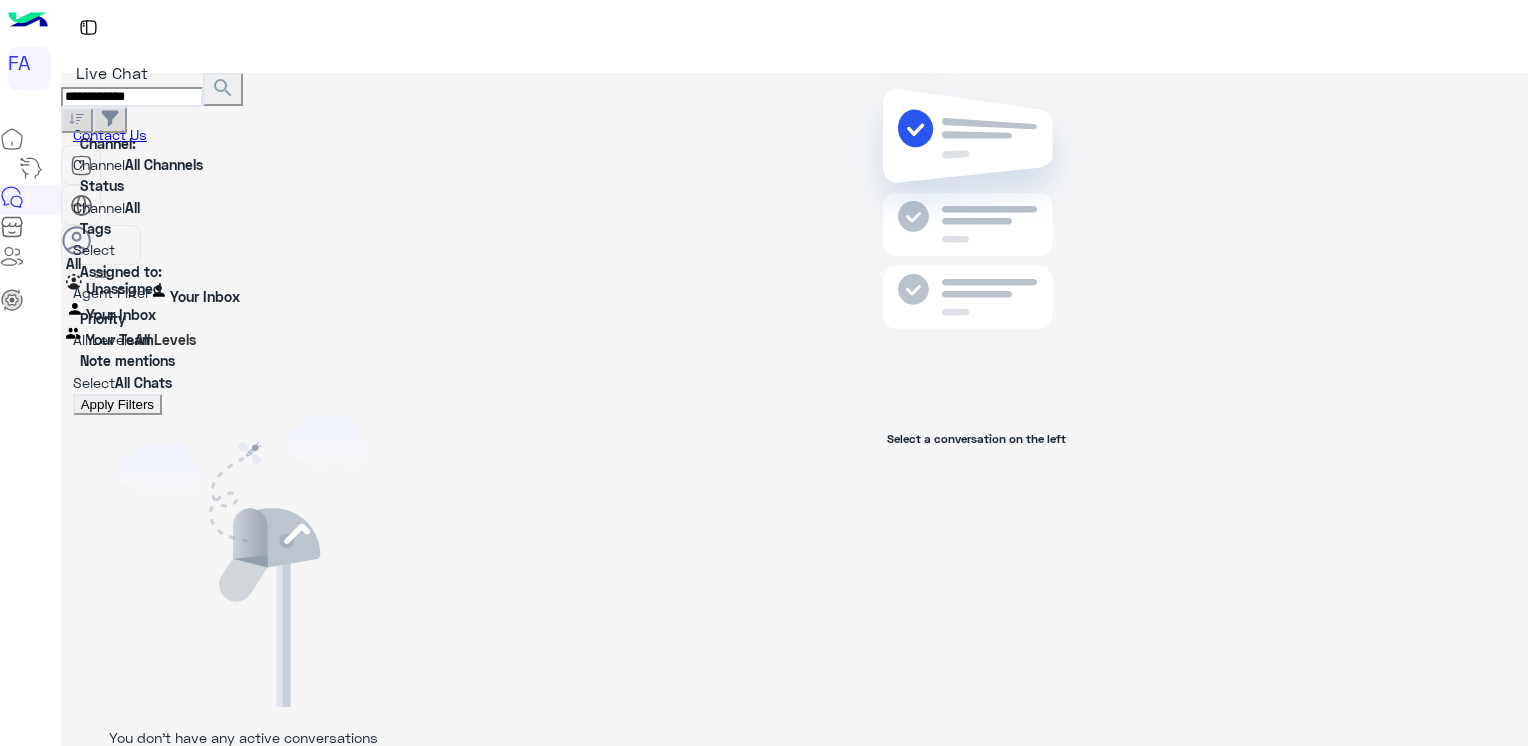 click on "Unassigned" at bounding box center (124, 288) 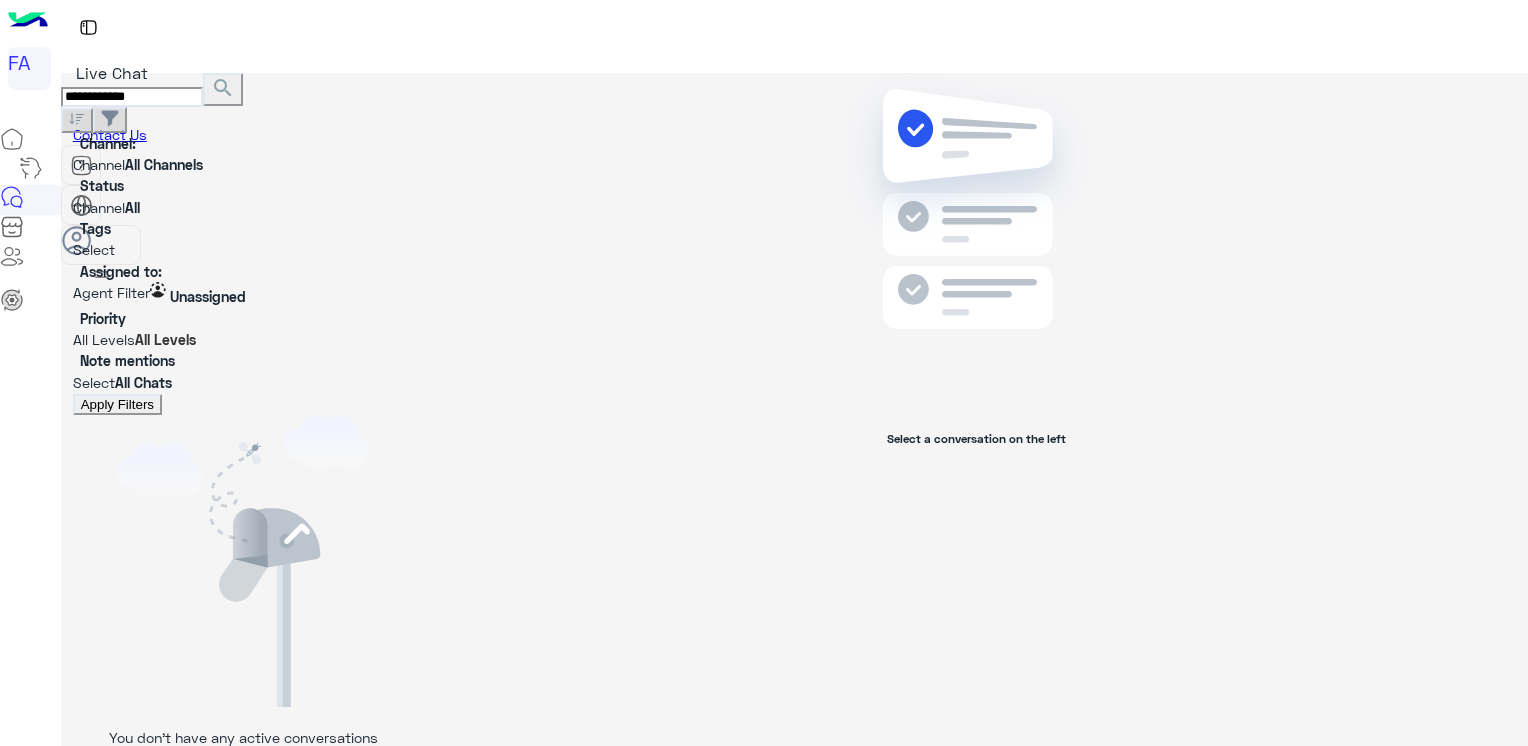 click on "search" at bounding box center [223, 88] 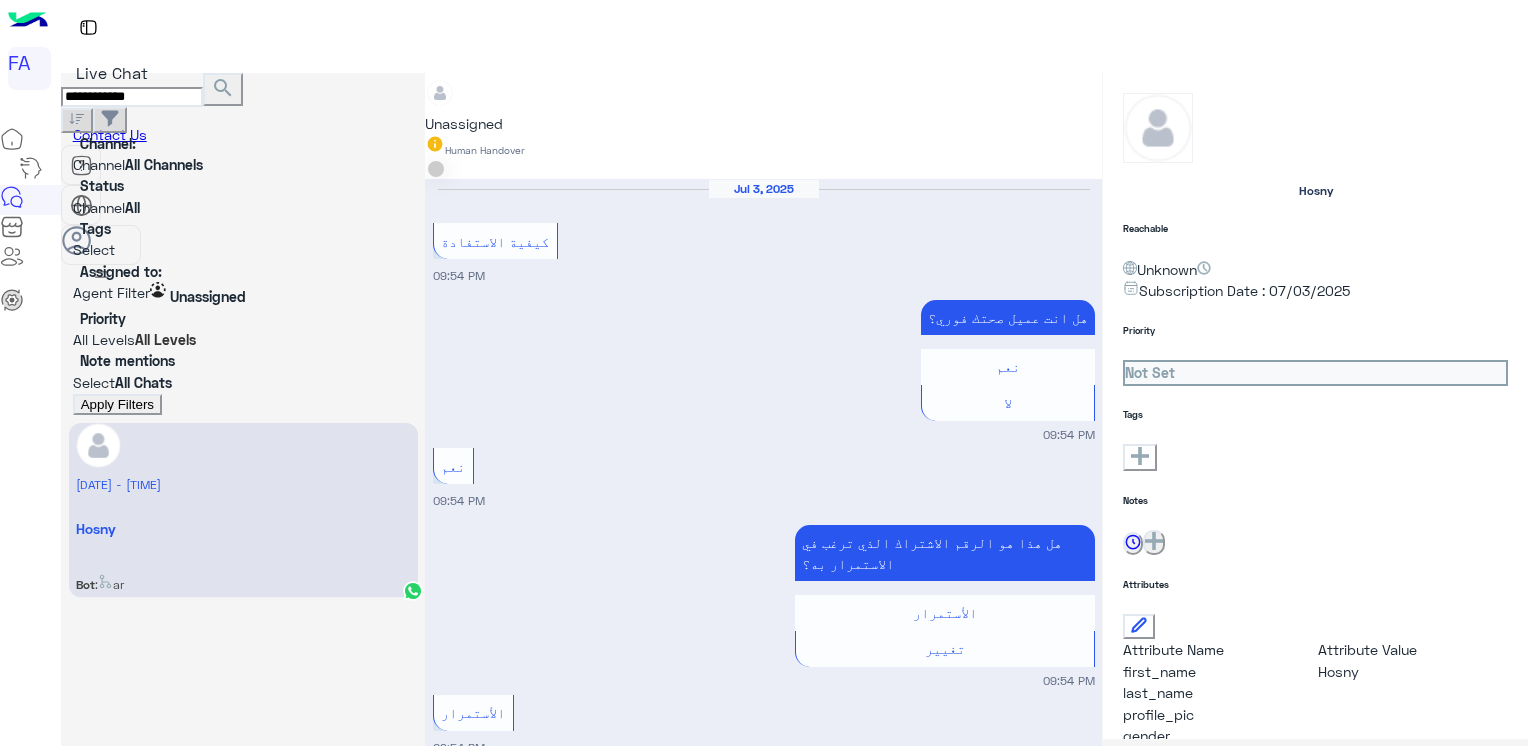 scroll, scrollTop: 1677, scrollLeft: 0, axis: vertical 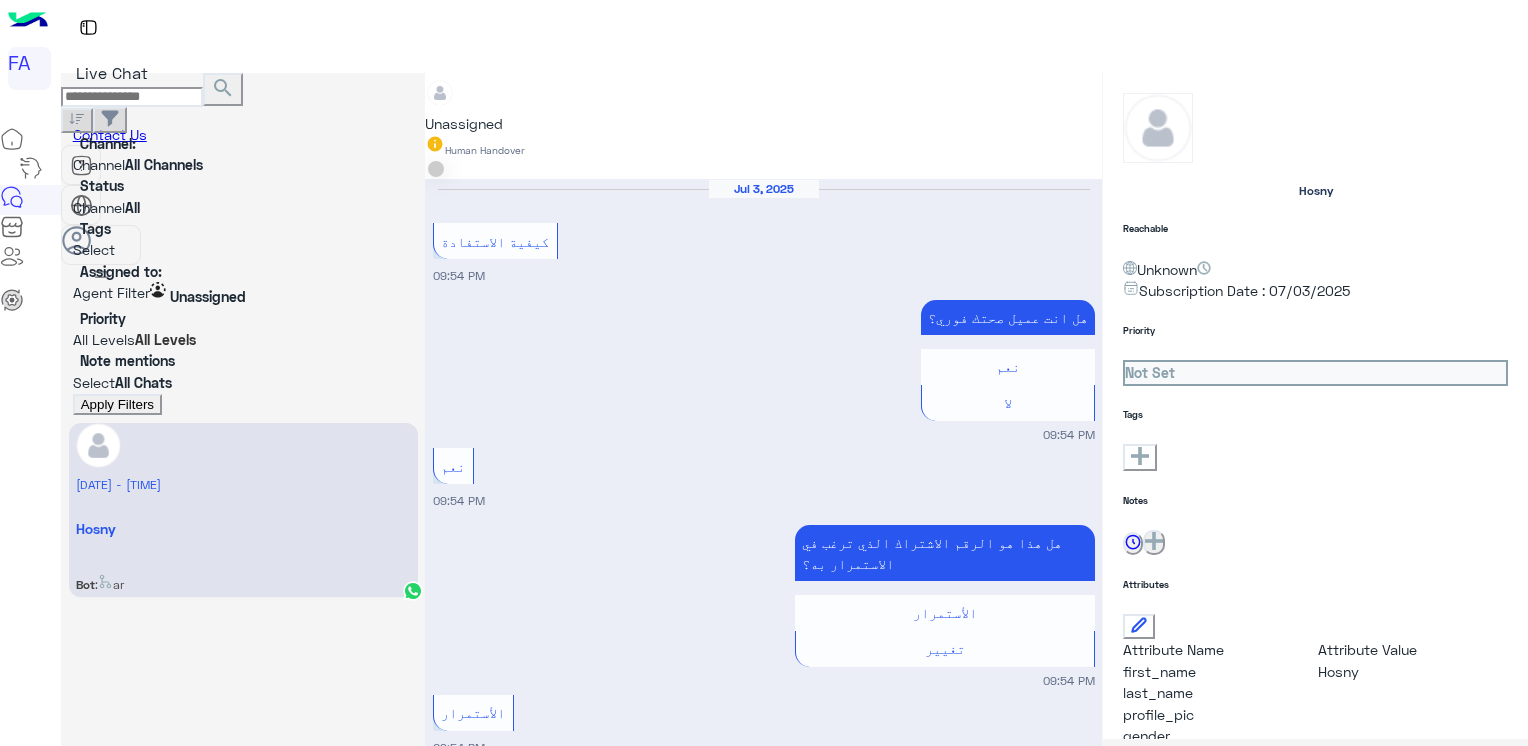 paste on "**********" 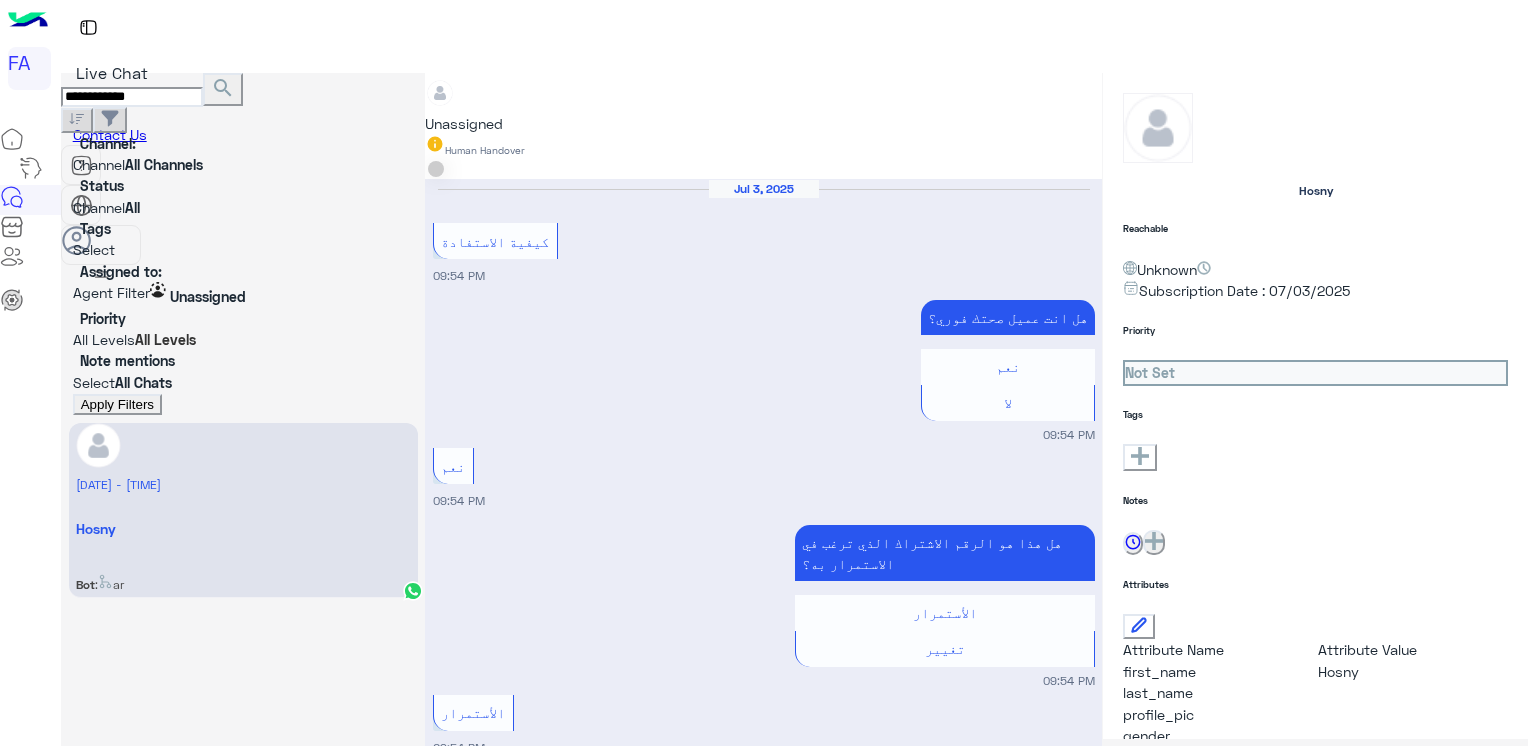 click on "search" at bounding box center (223, 88) 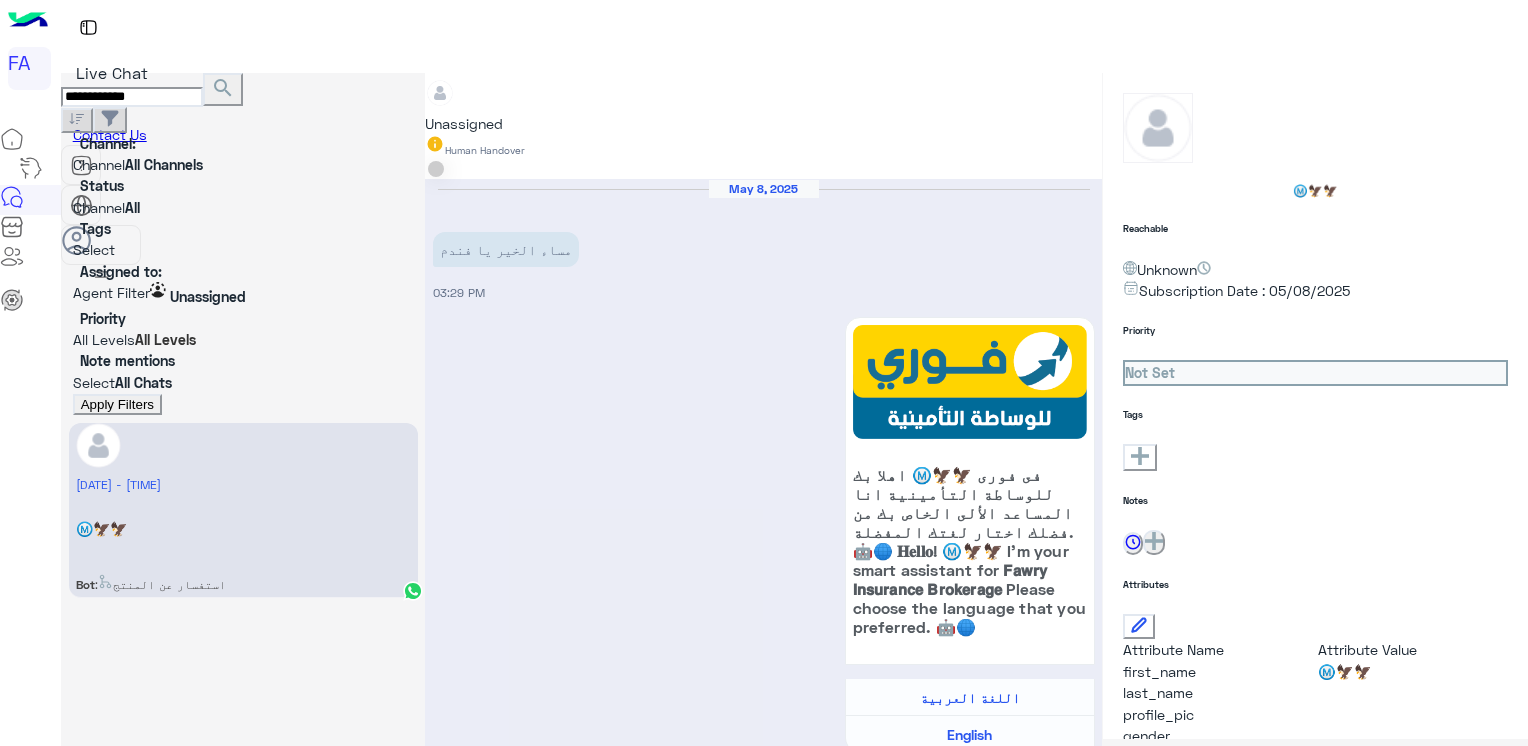scroll, scrollTop: 1728, scrollLeft: 0, axis: vertical 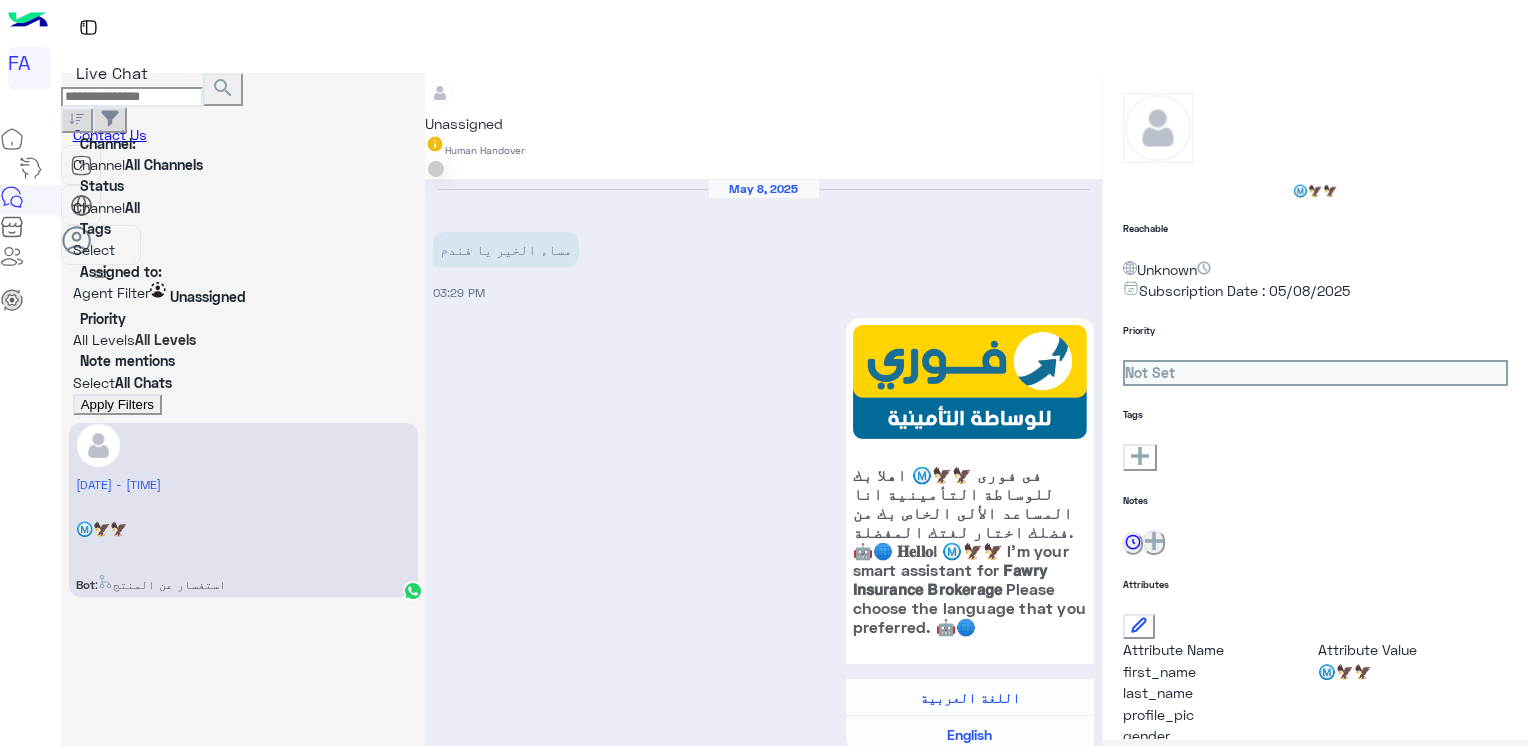paste on "**********" 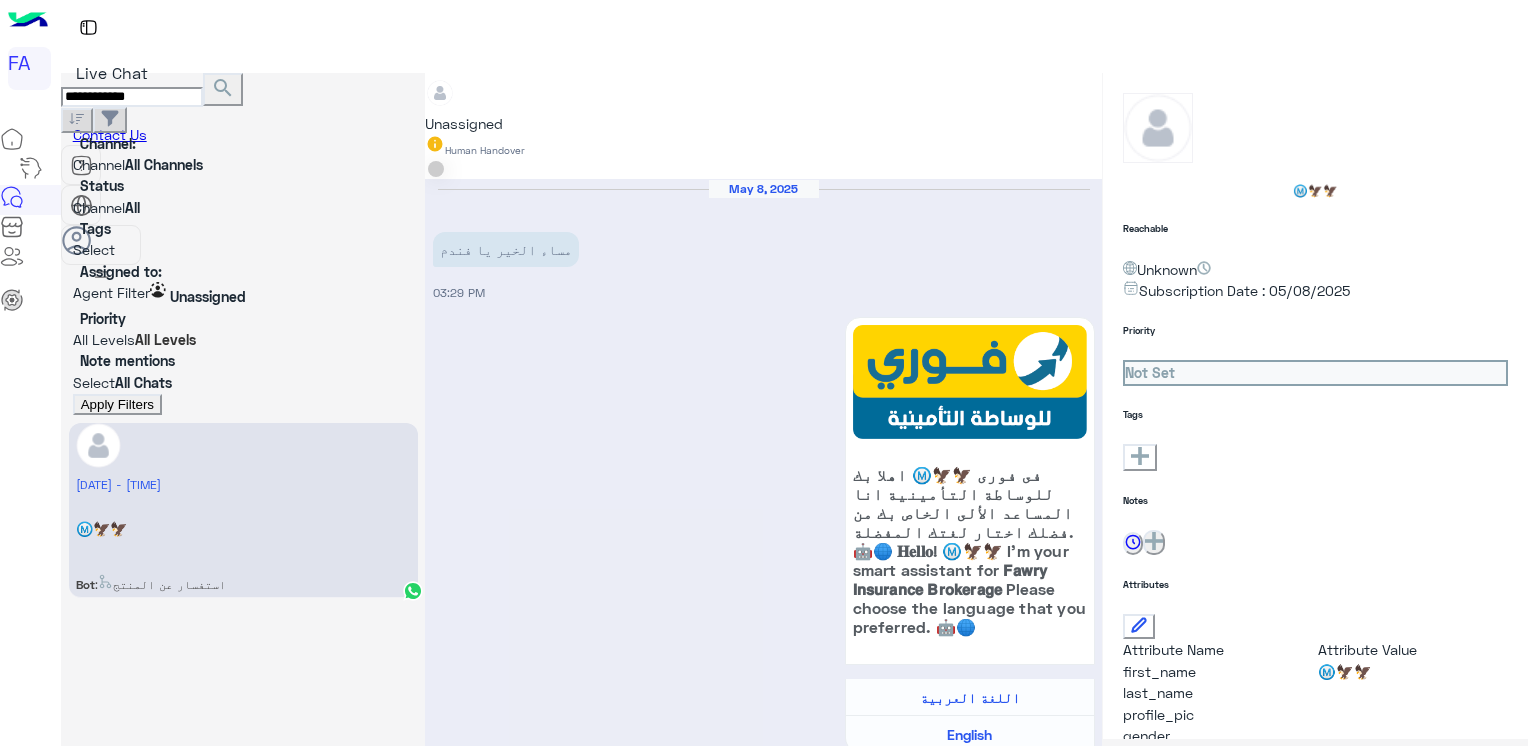 click on "search" at bounding box center [223, 88] 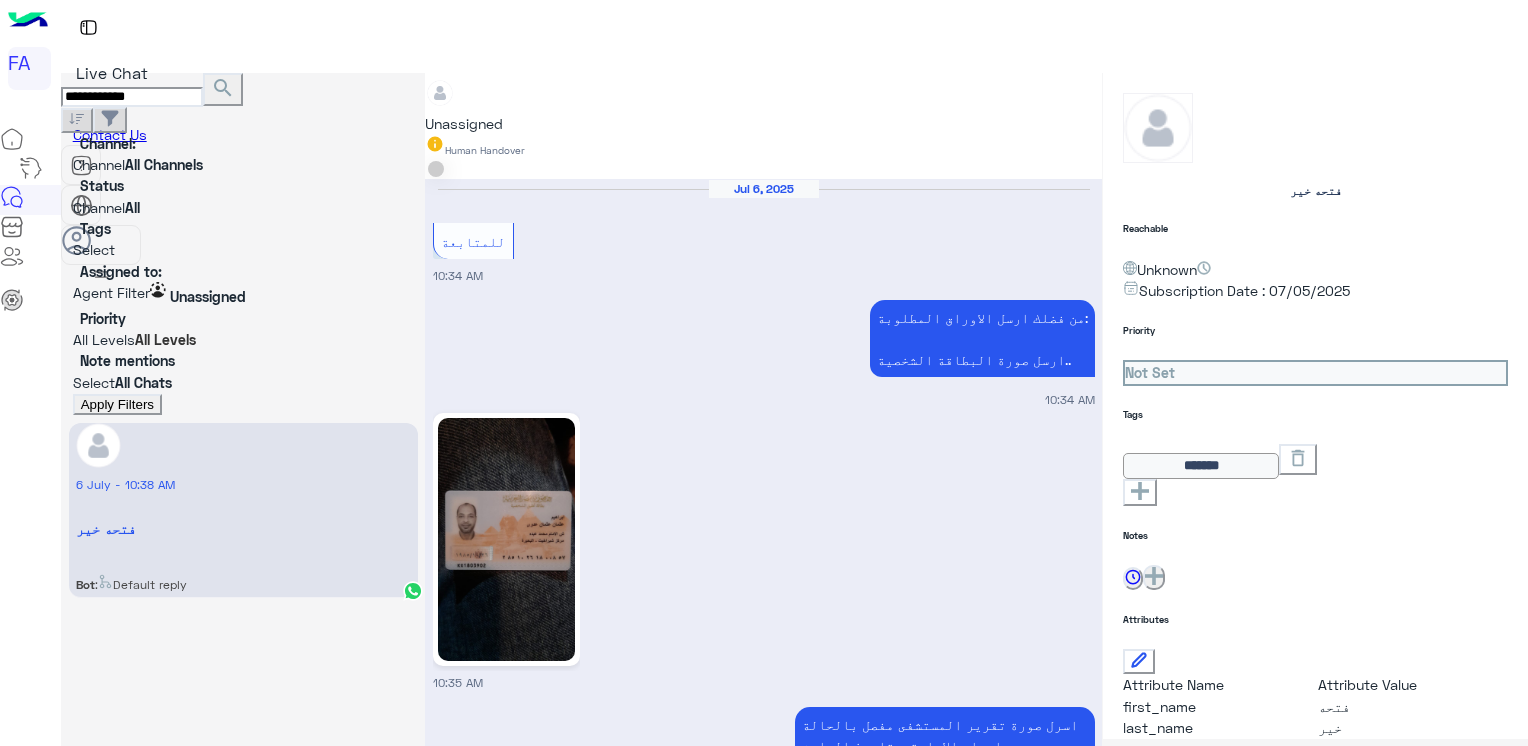 scroll, scrollTop: 3415, scrollLeft: 0, axis: vertical 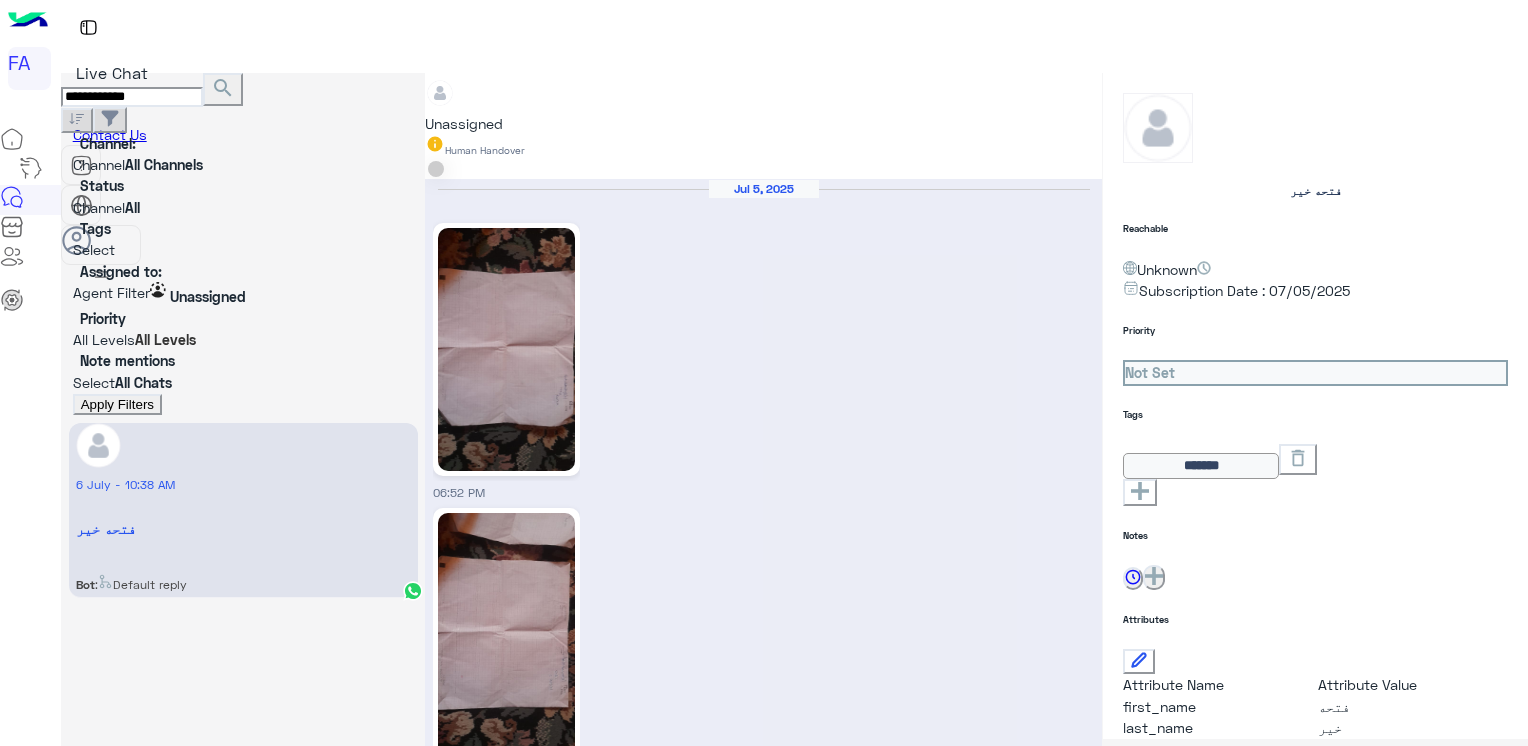click on "**********" at bounding box center [132, 97] 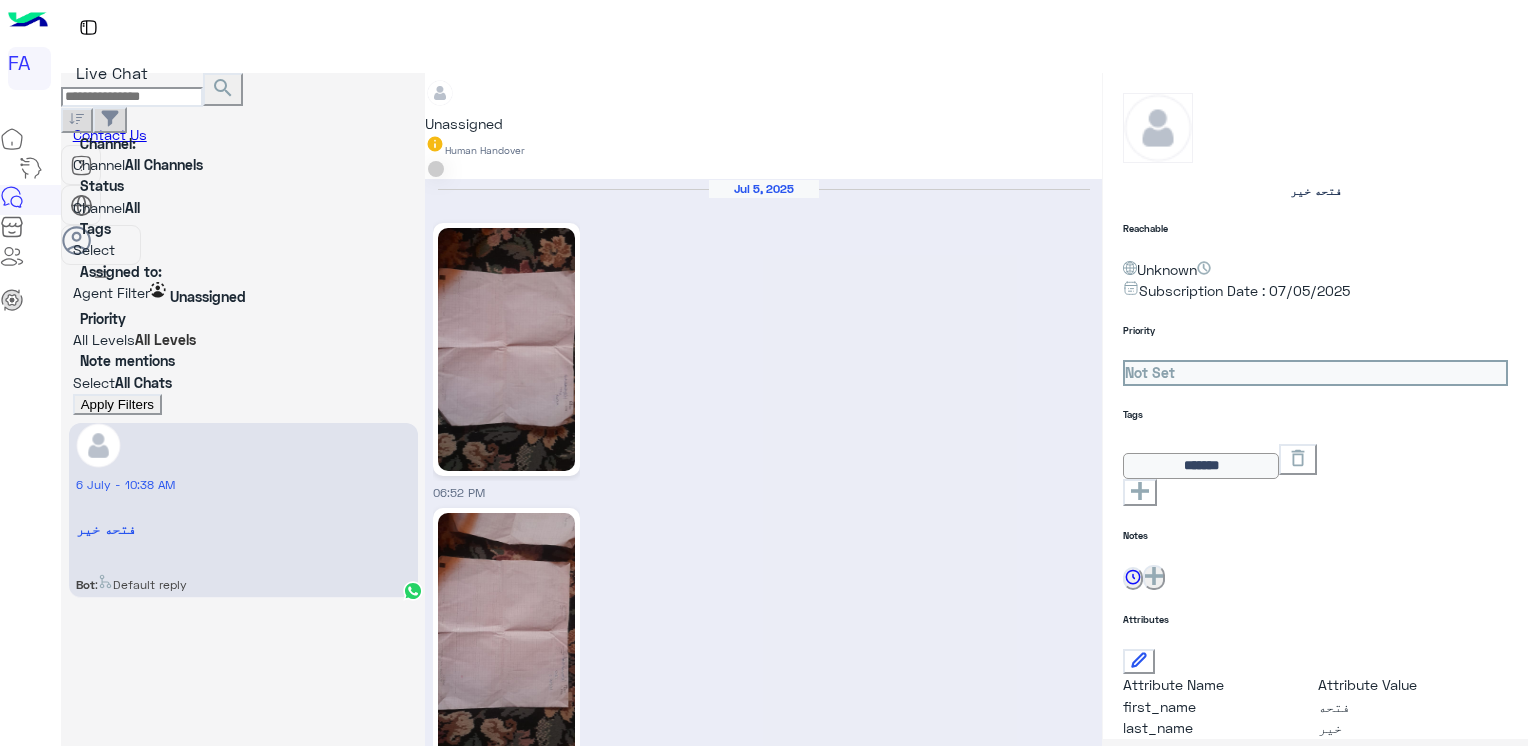 paste on "**********" 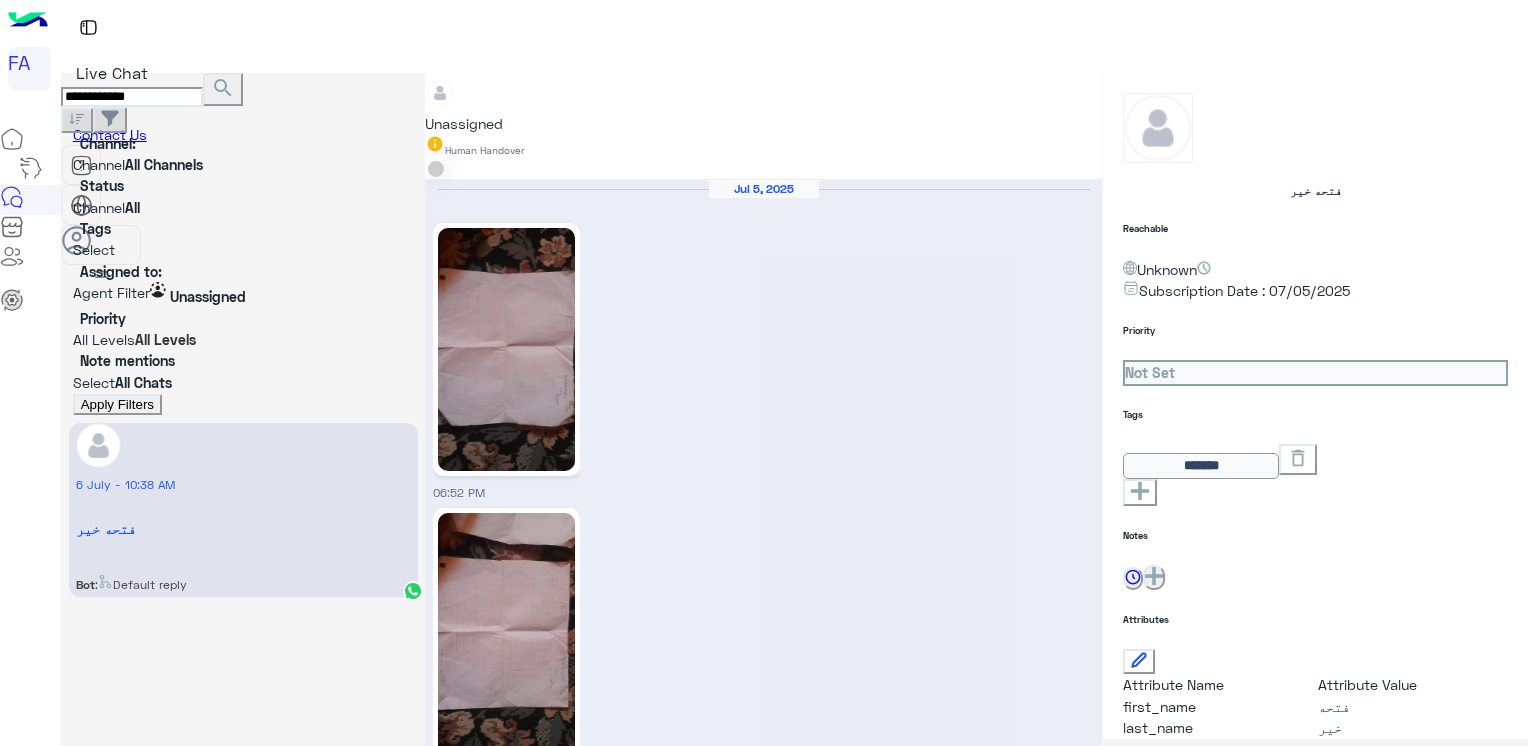 click on "search" at bounding box center [223, 88] 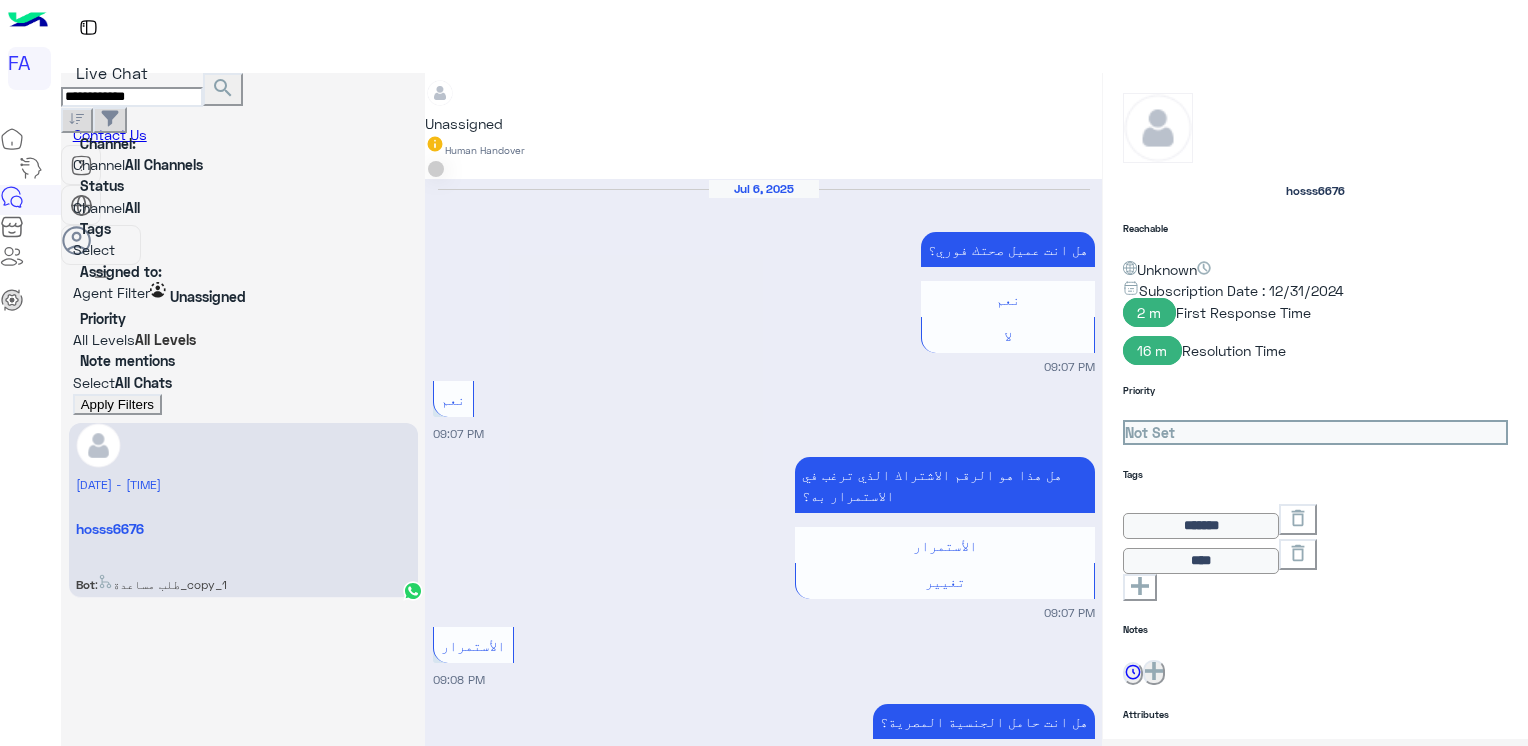 scroll, scrollTop: 1160, scrollLeft: 0, axis: vertical 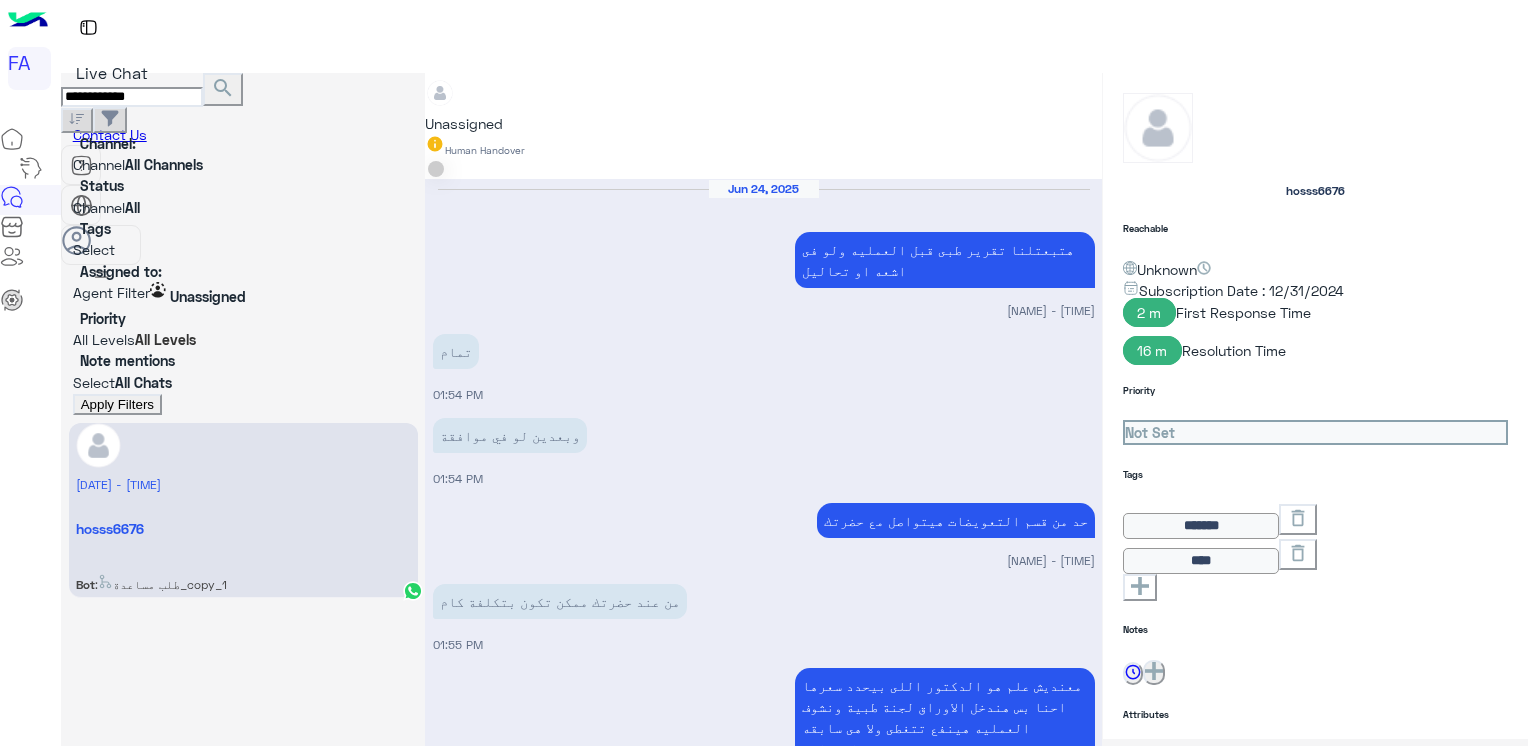 click on "**********" at bounding box center (132, 97) 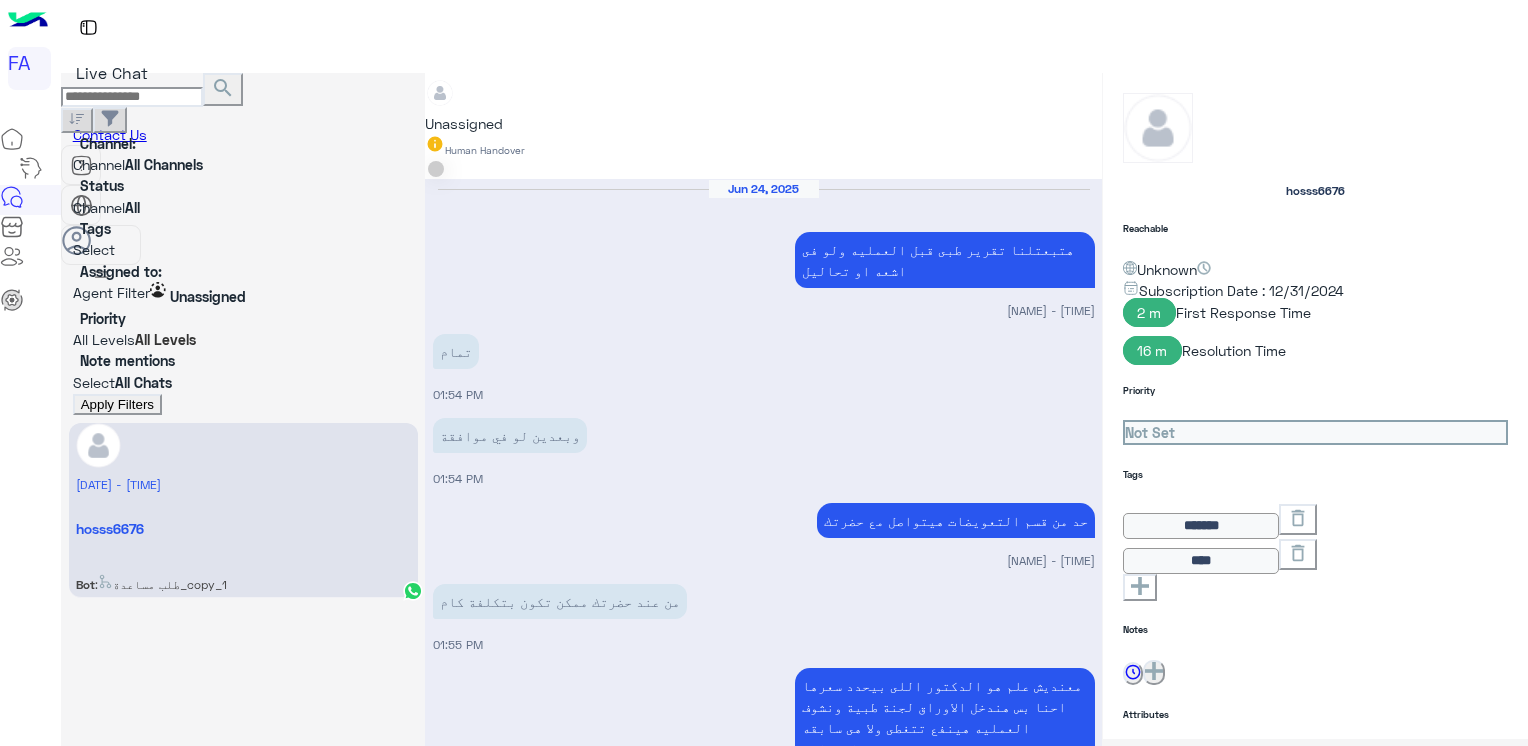 click at bounding box center [132, 97] 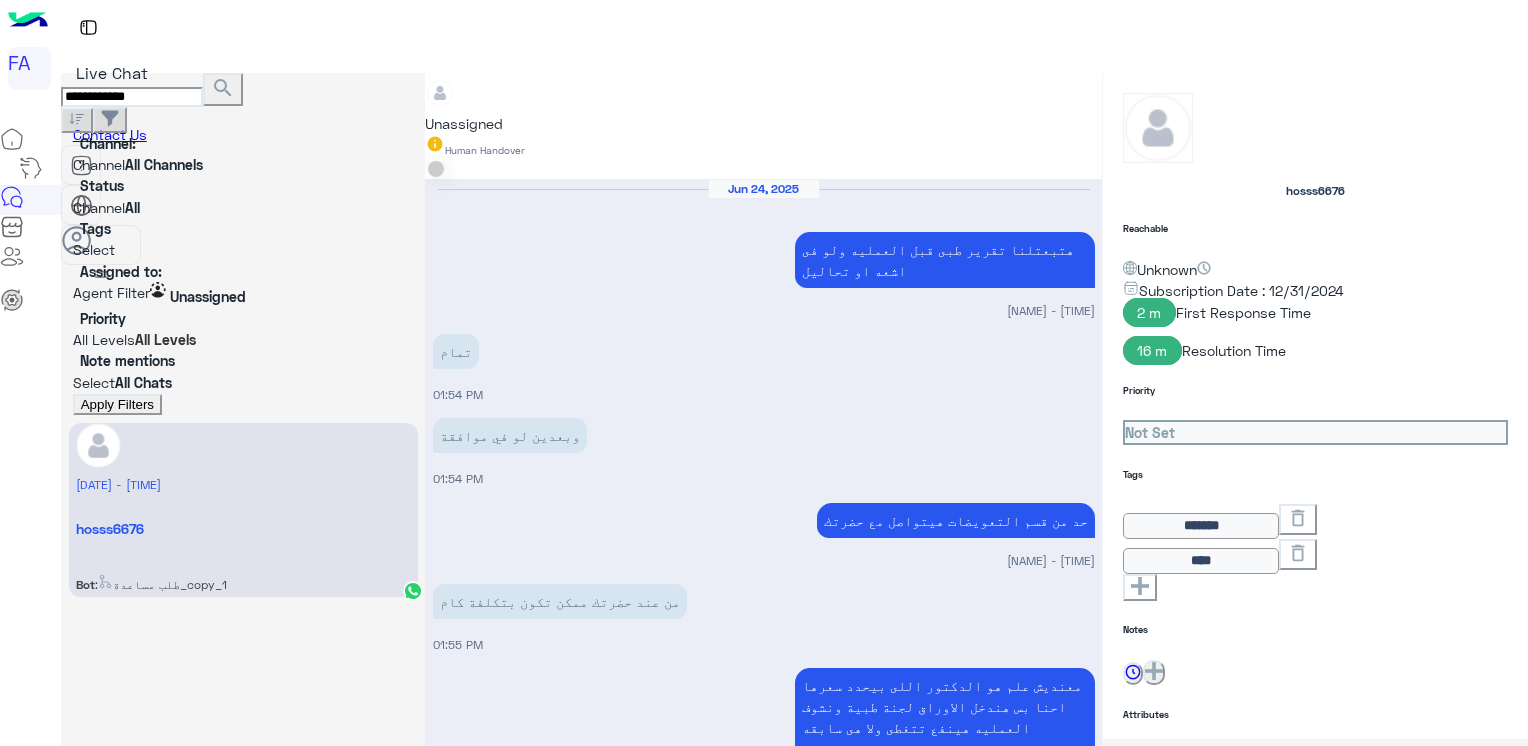 type on "**********" 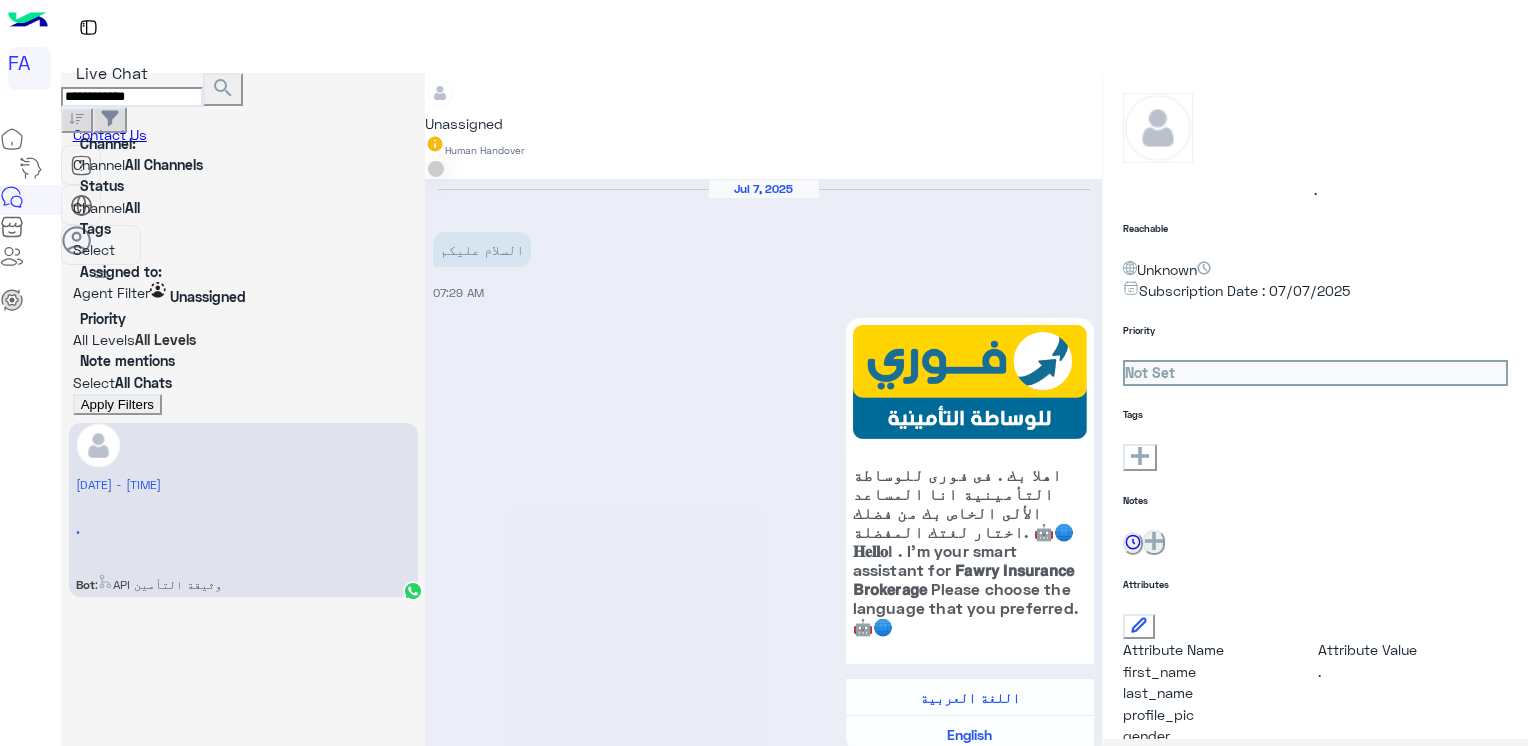 scroll, scrollTop: 2351, scrollLeft: 0, axis: vertical 